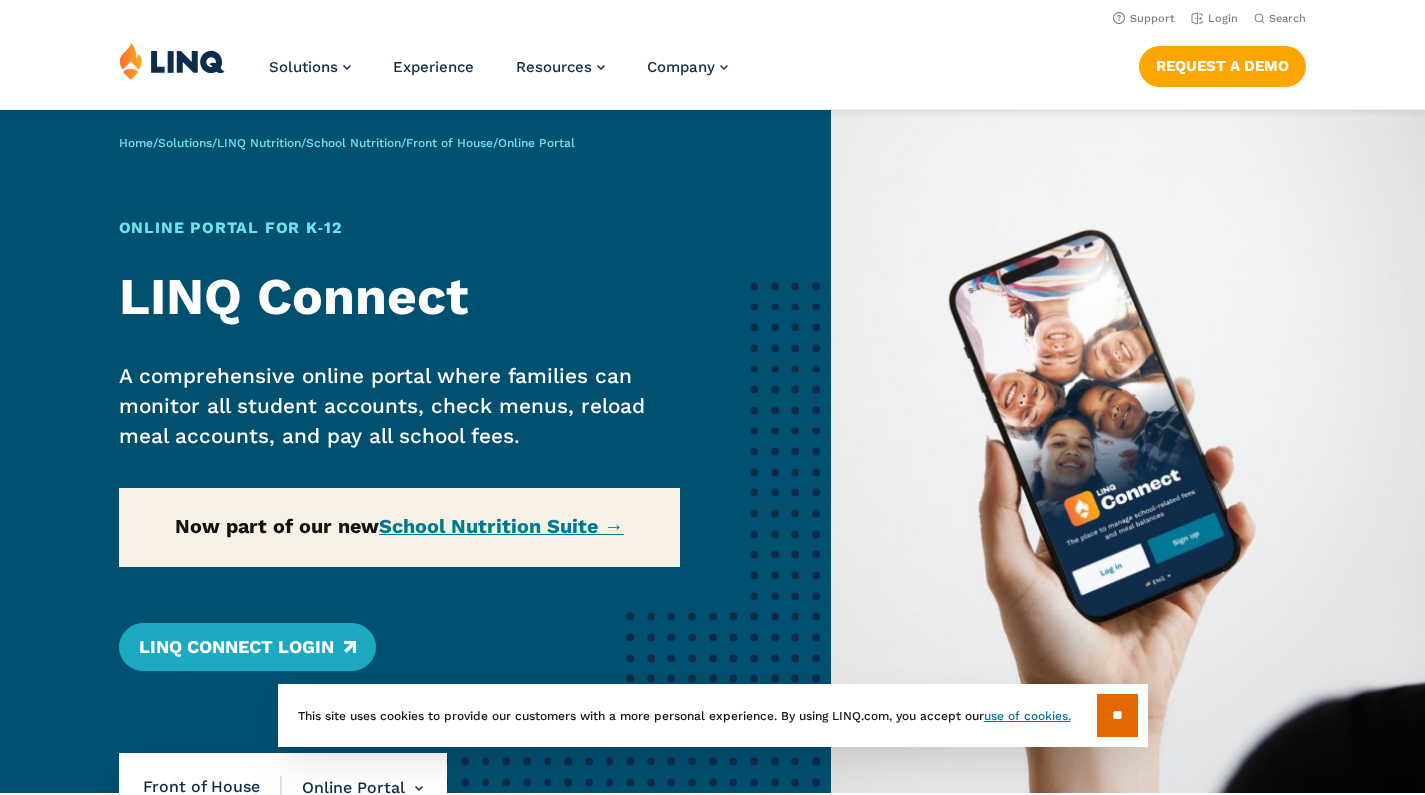 scroll, scrollTop: 0, scrollLeft: 0, axis: both 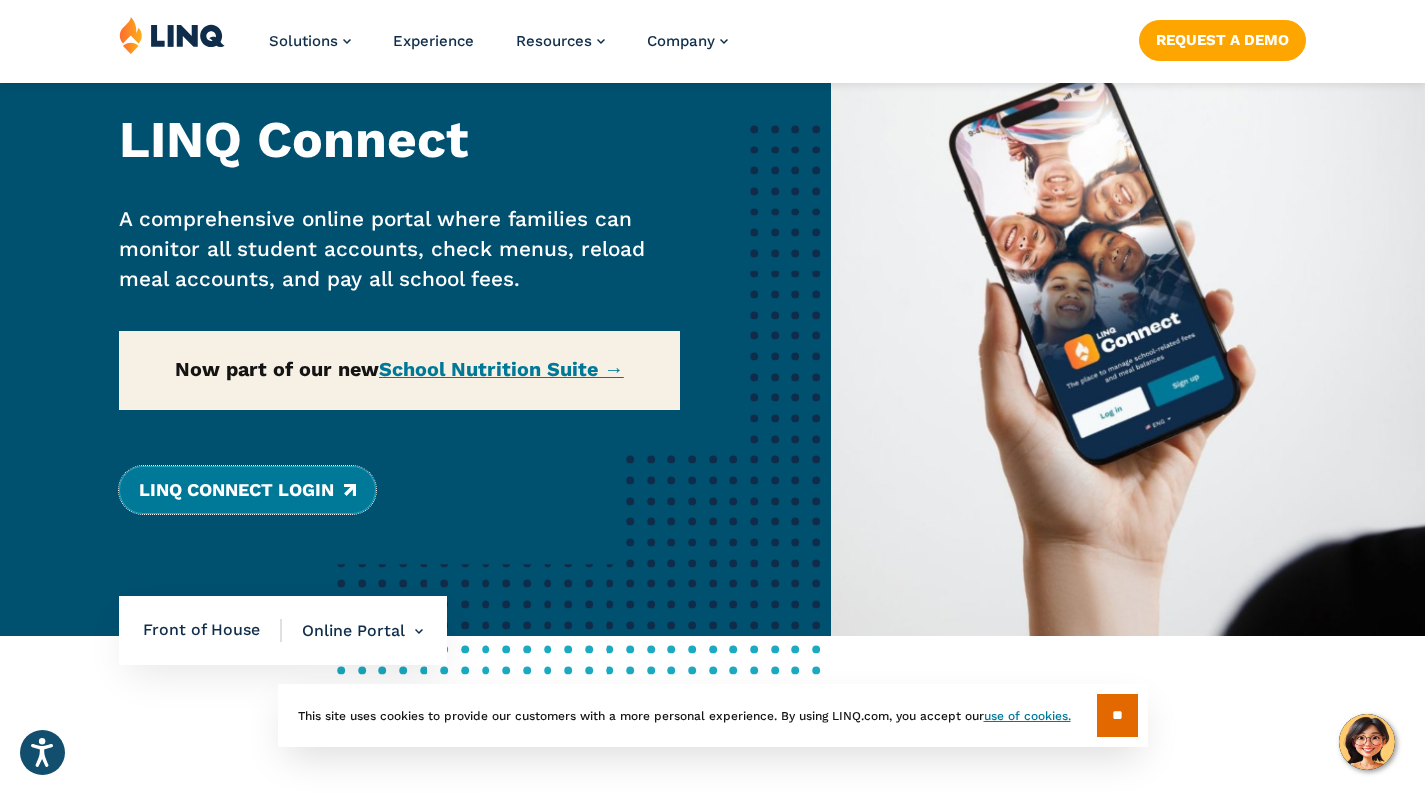 click on "LINQ Connect Login" at bounding box center [247, 490] 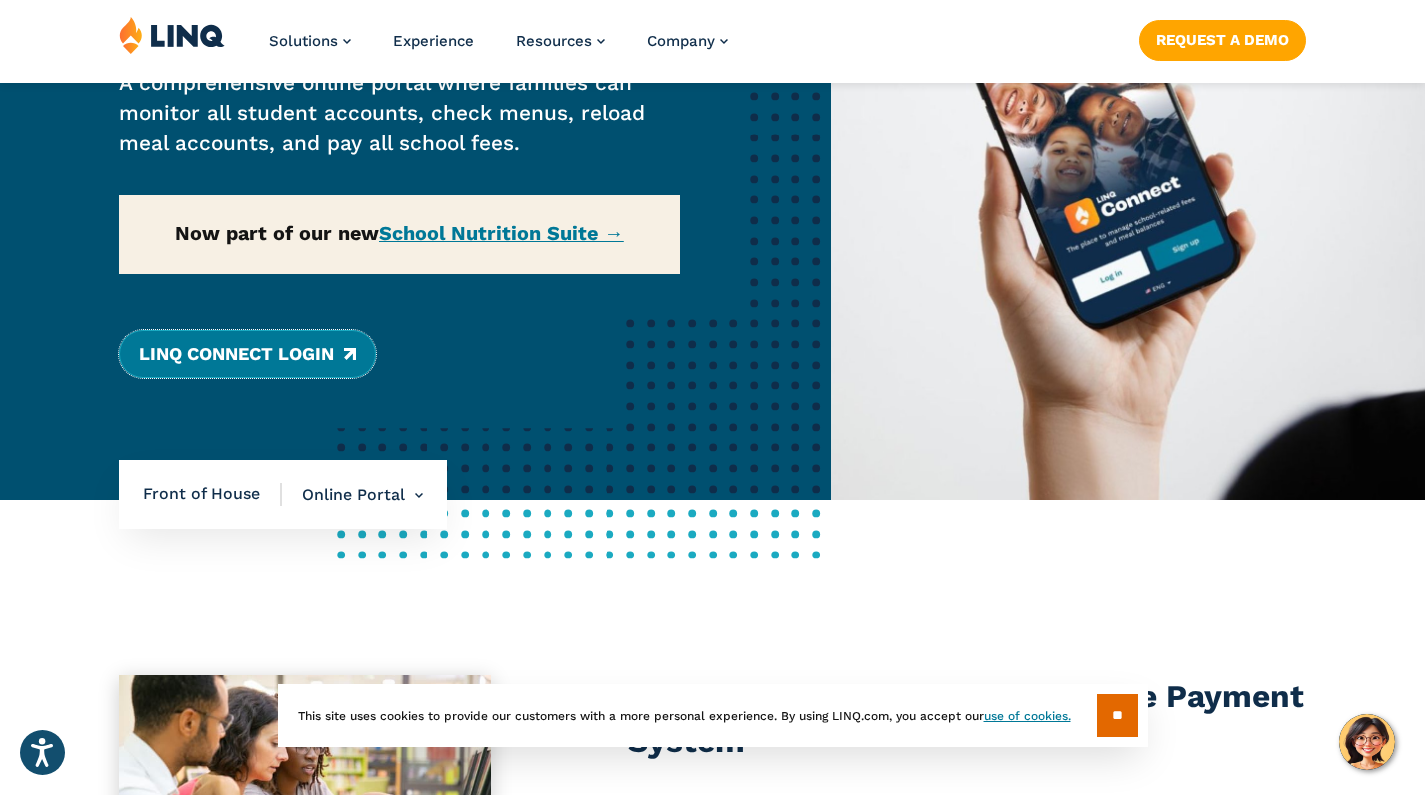 scroll, scrollTop: 294, scrollLeft: 0, axis: vertical 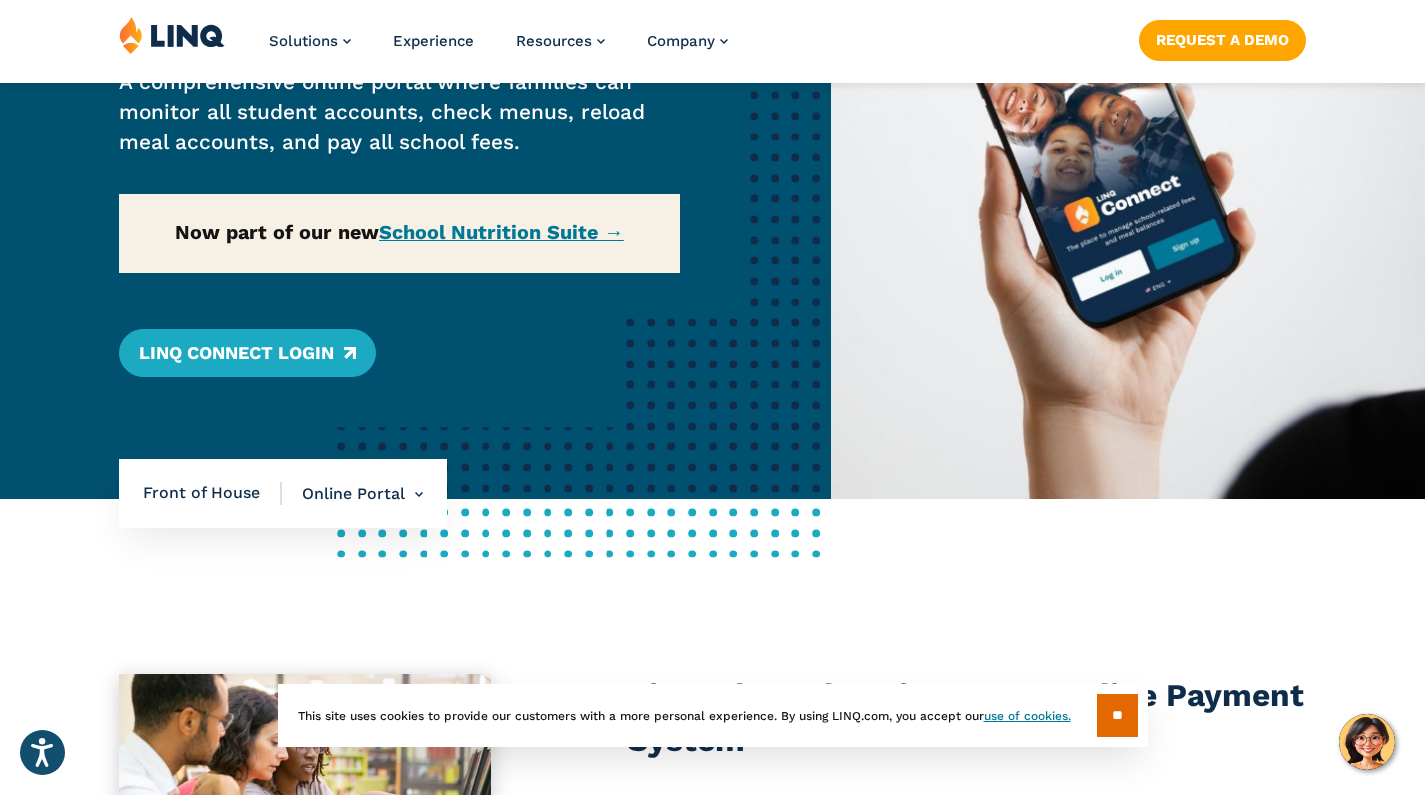 click on "Front of House" at bounding box center (212, 493) 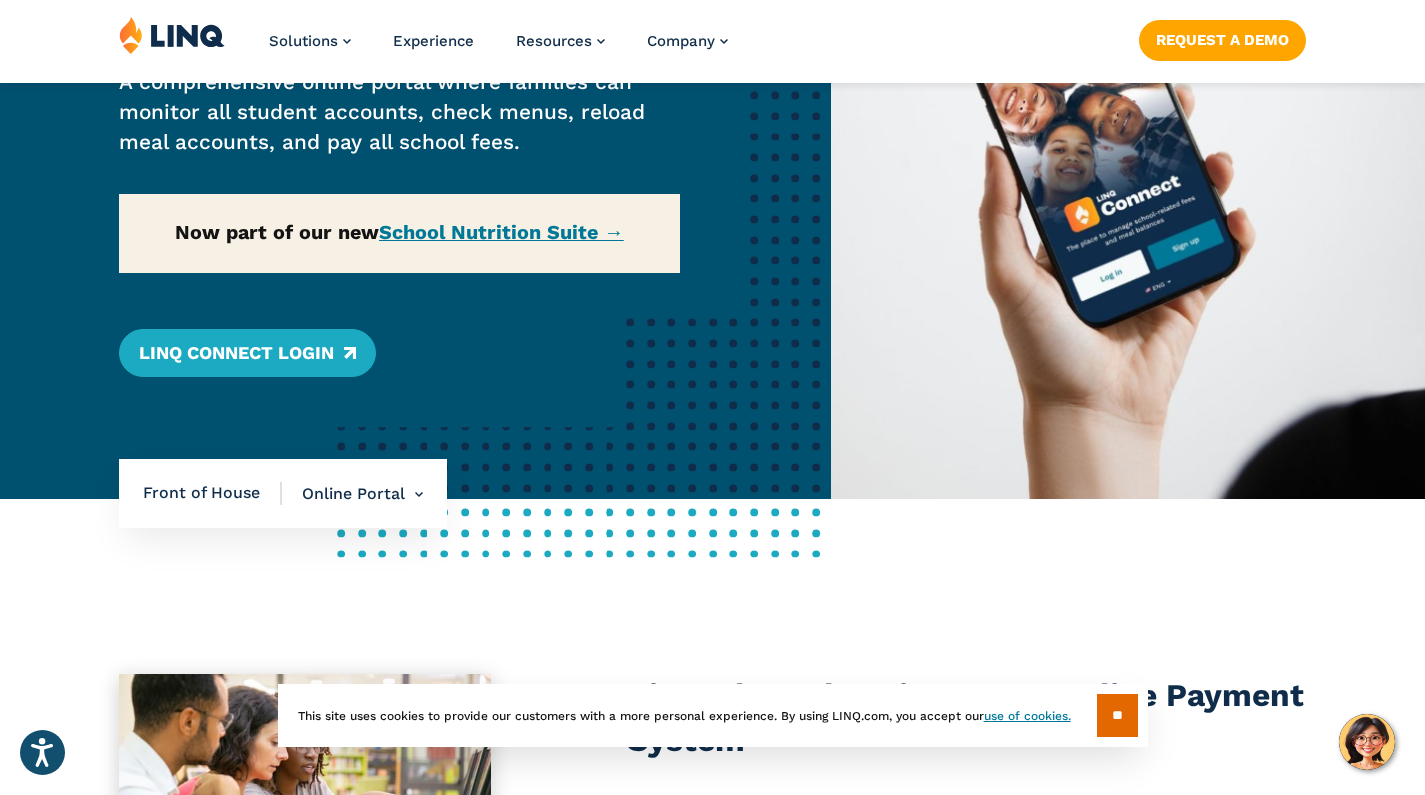 click on "Online Portal
Overview
Online Portal
Free & Reduced Meals
Point of Service (POS)" at bounding box center [352, 494] 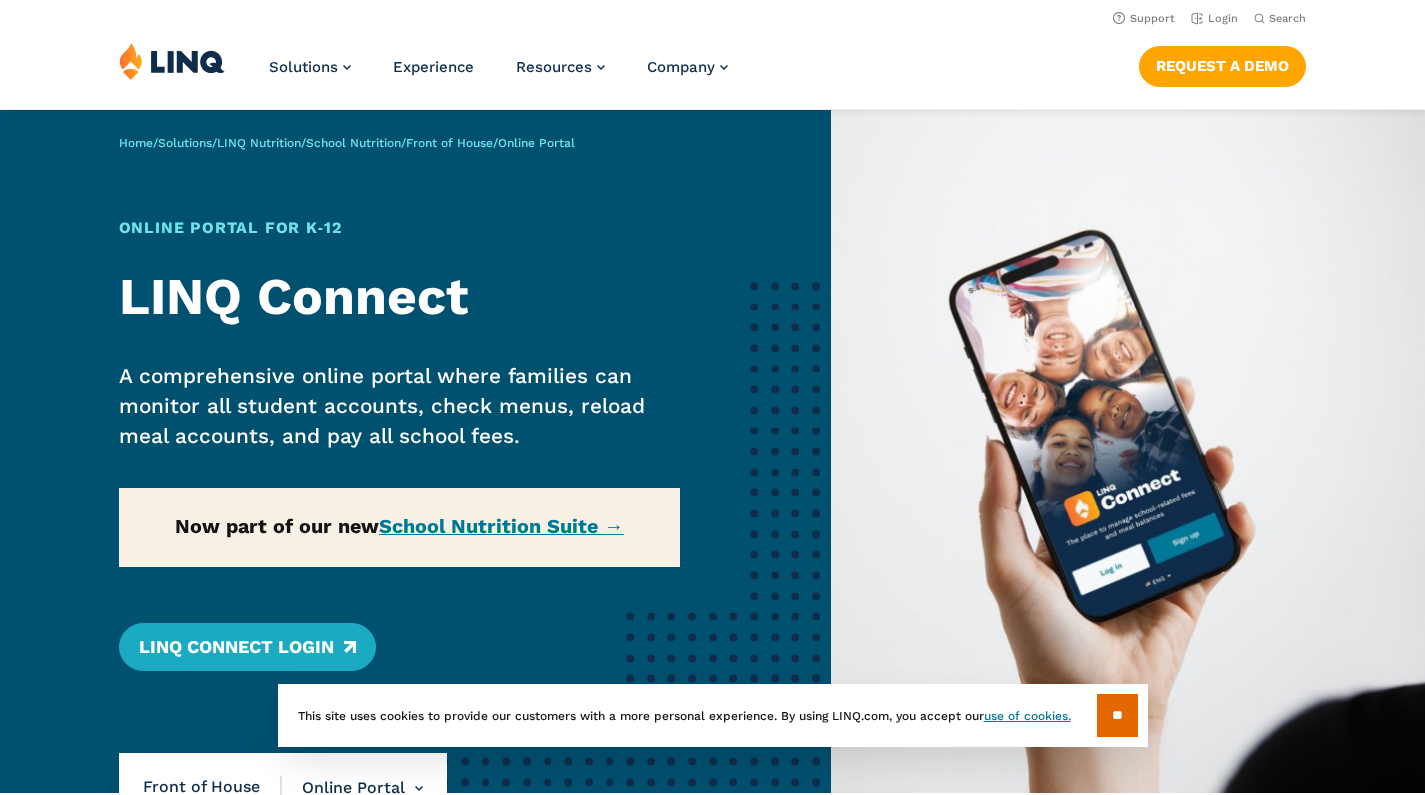 scroll, scrollTop: 0, scrollLeft: 0, axis: both 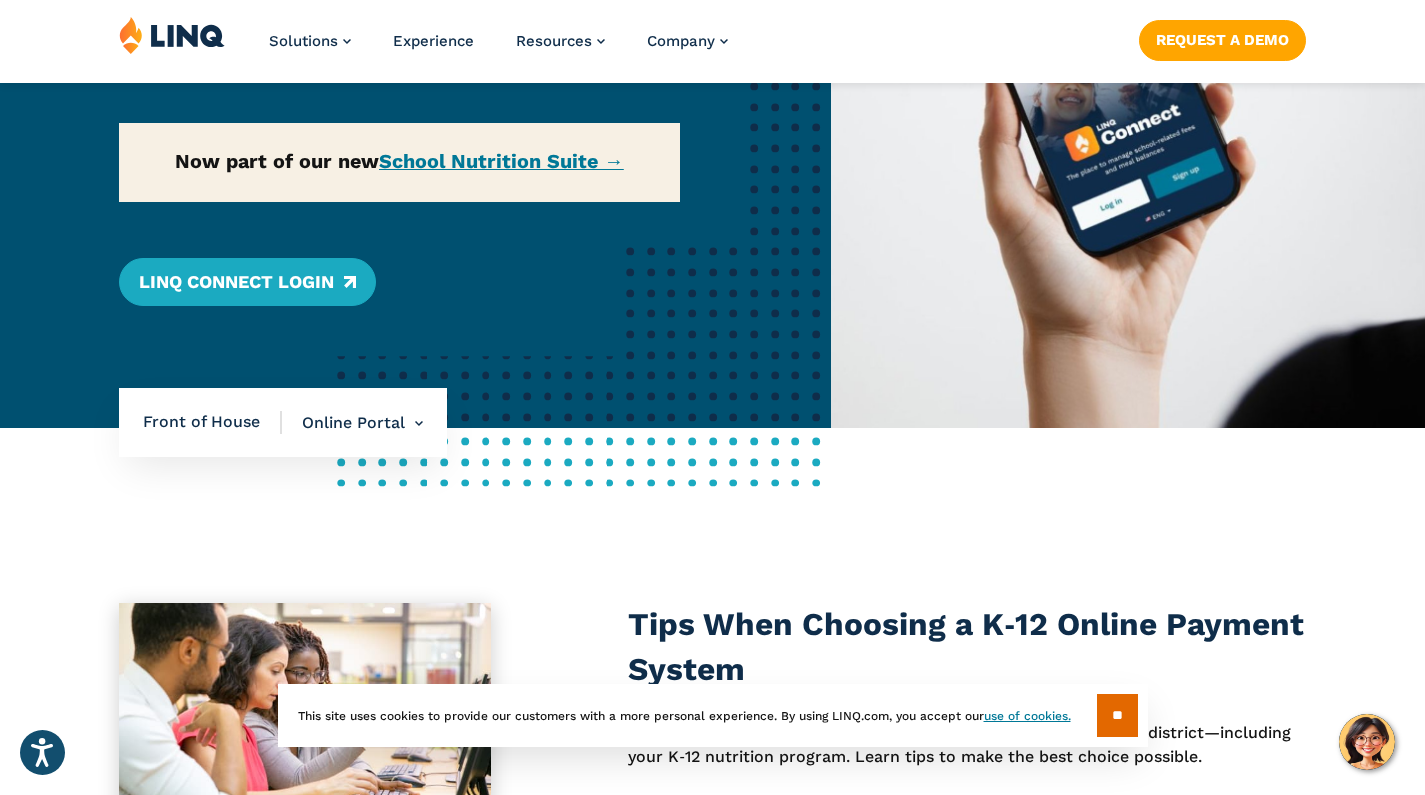 click on "Online Portal
Overview
Online Portal
Free & Reduced Meals
Point of Service (POS)" at bounding box center (352, 423) 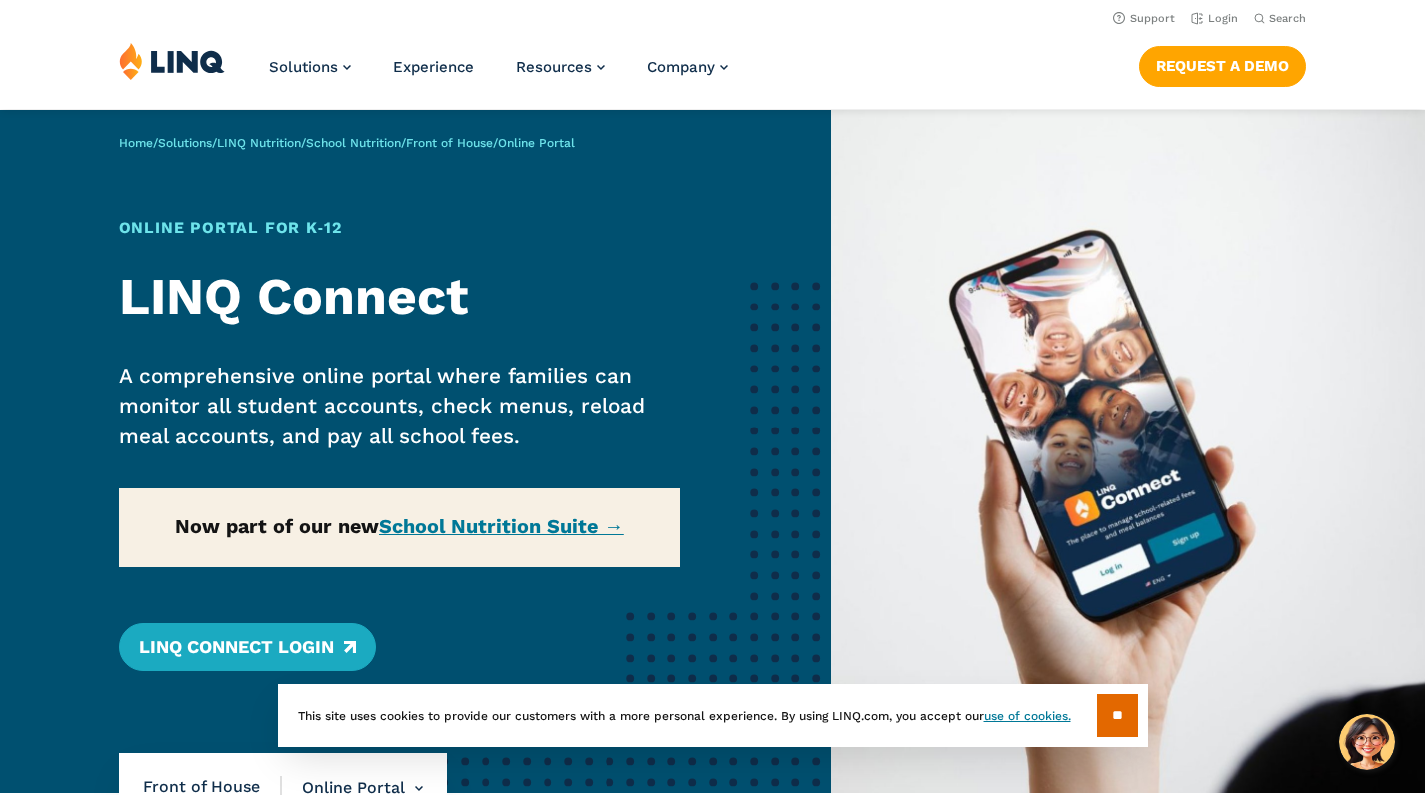 scroll, scrollTop: 0, scrollLeft: 0, axis: both 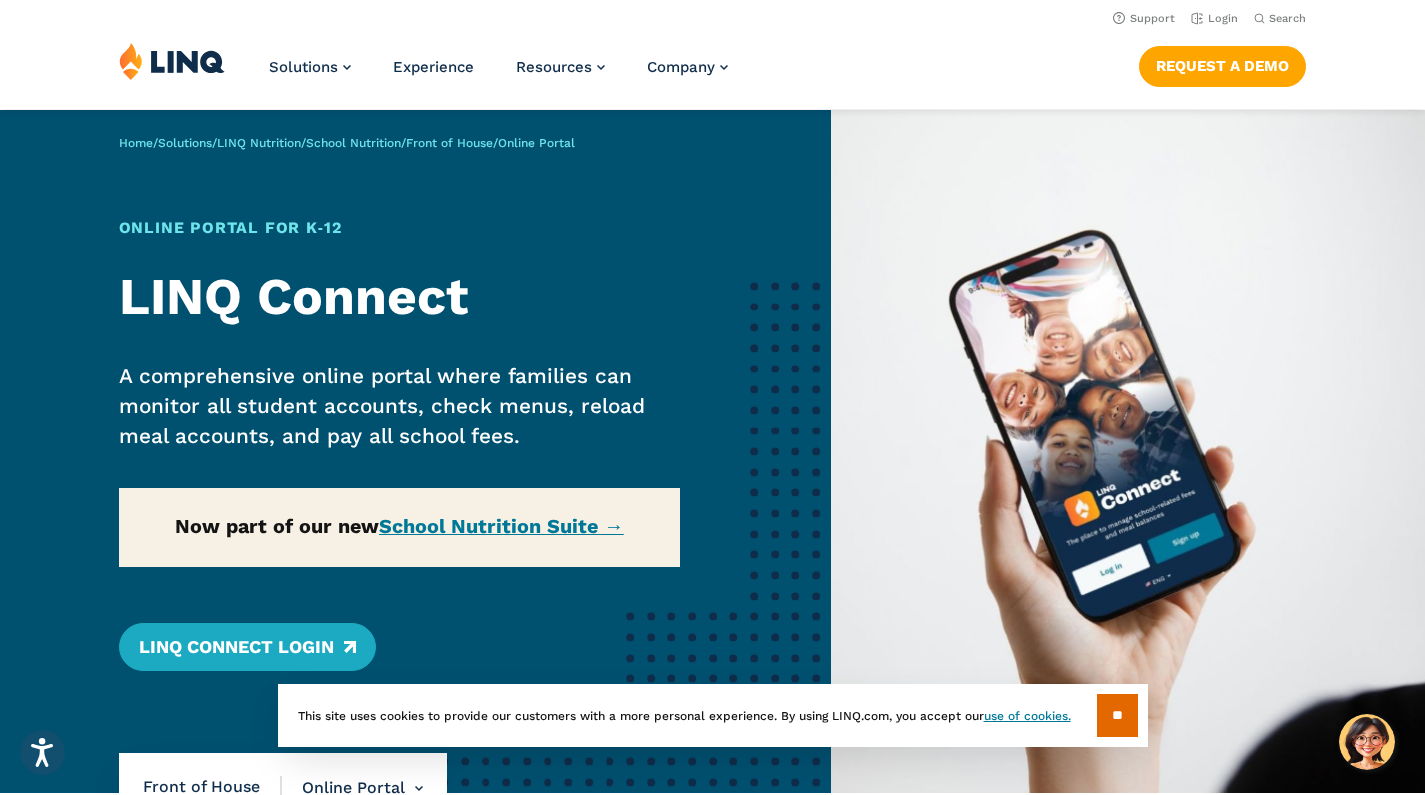 click on "**" at bounding box center (1117, 715) 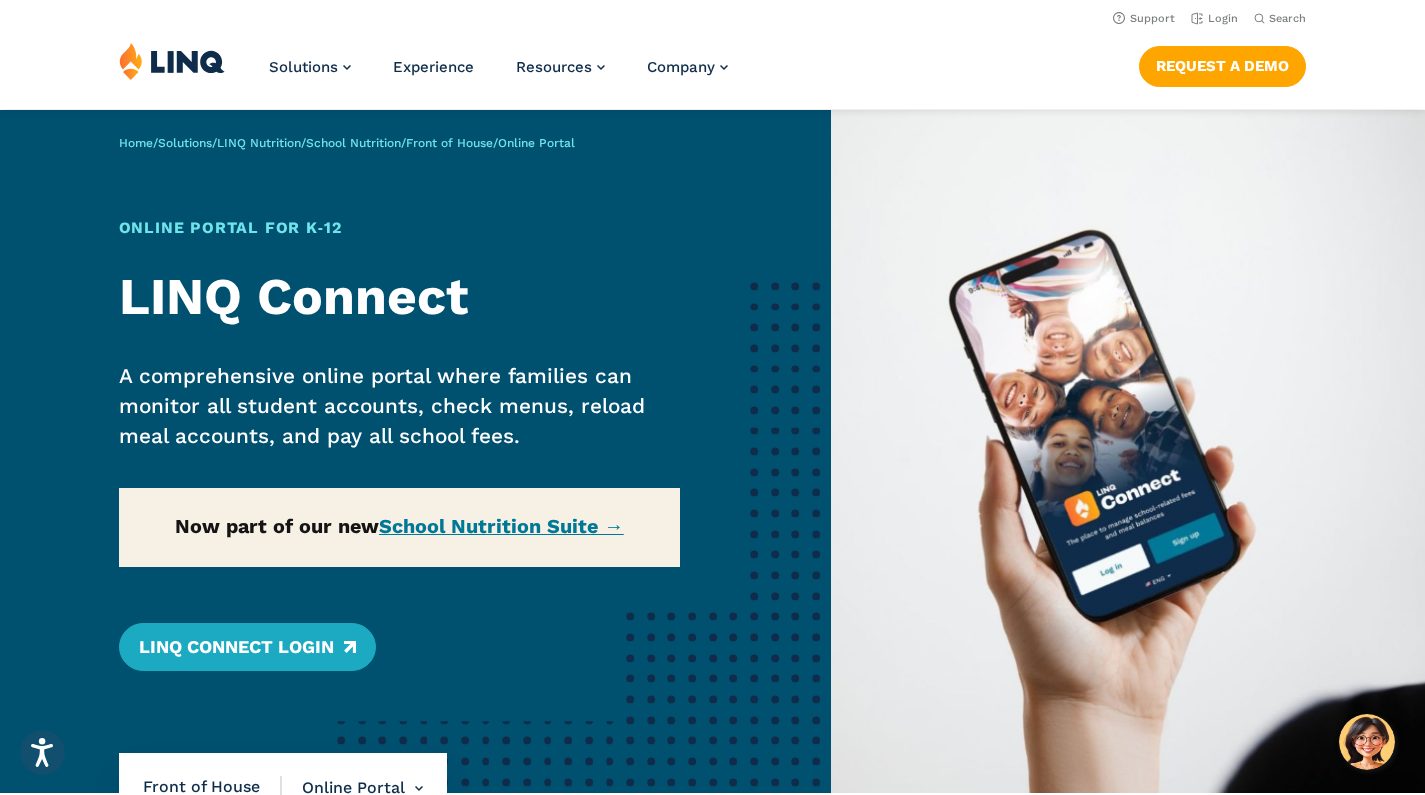 click on "LINQ Connect Login" at bounding box center (247, 647) 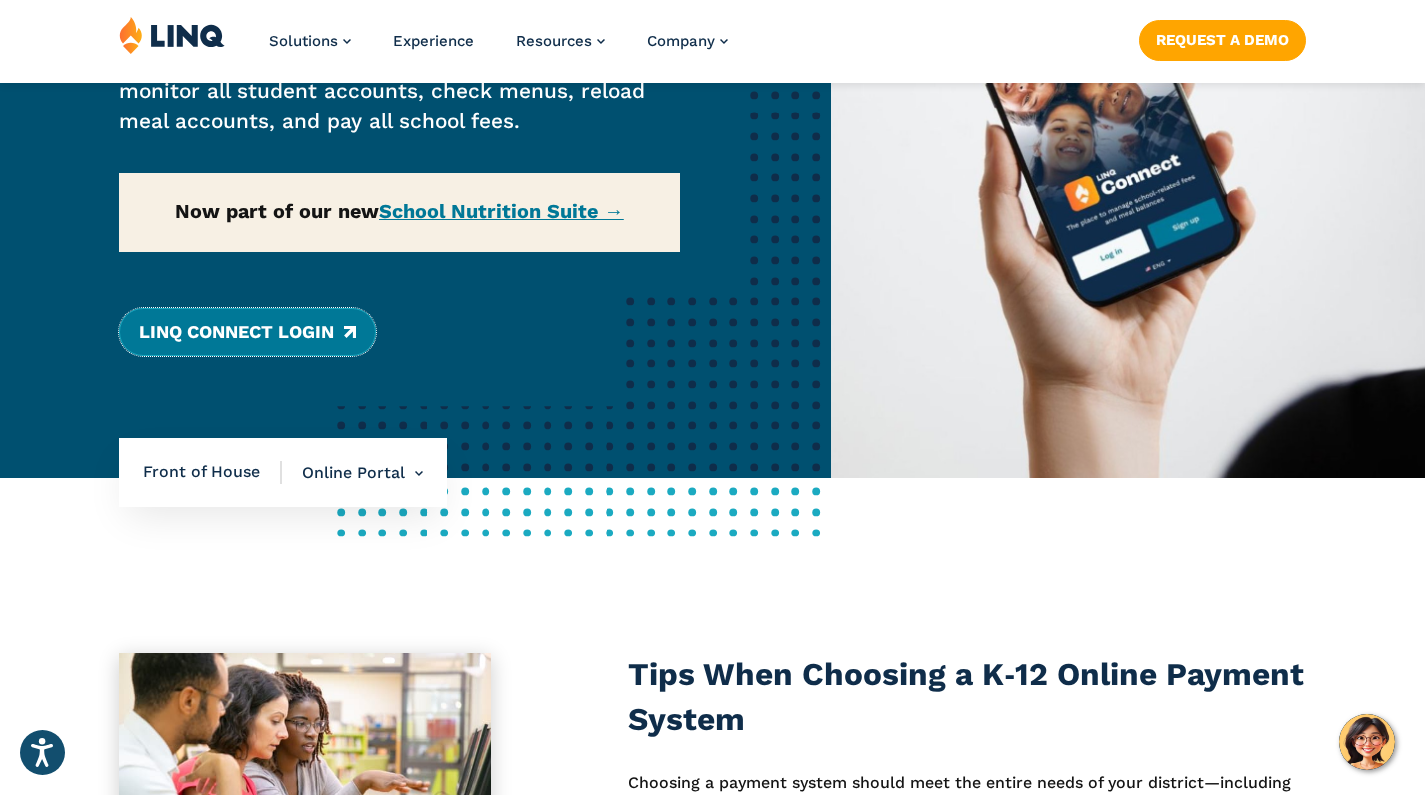 scroll, scrollTop: 315, scrollLeft: 0, axis: vertical 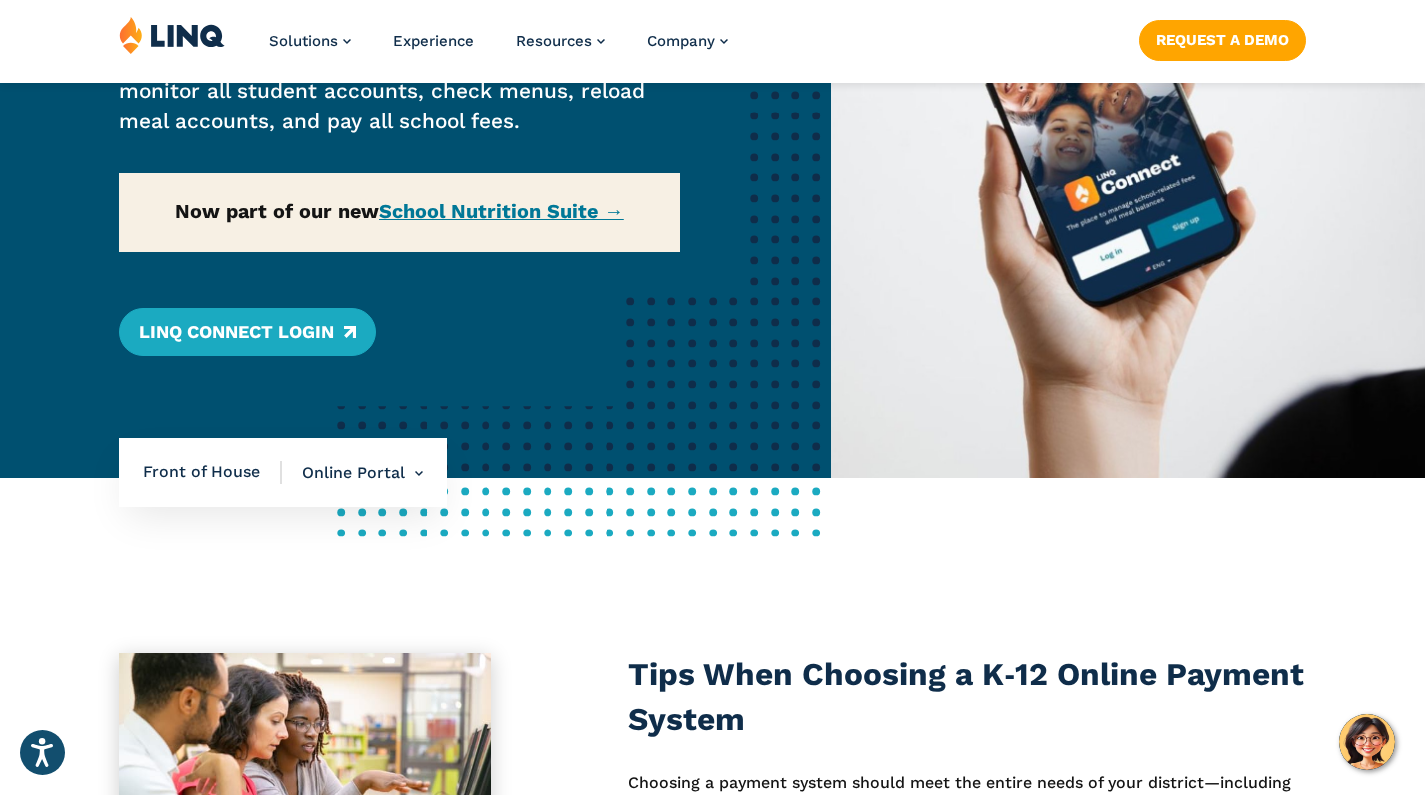 click on "Online Portal
Overview
Online Portal
Free & Reduced Meals
Point of Service (POS)" at bounding box center [352, 473] 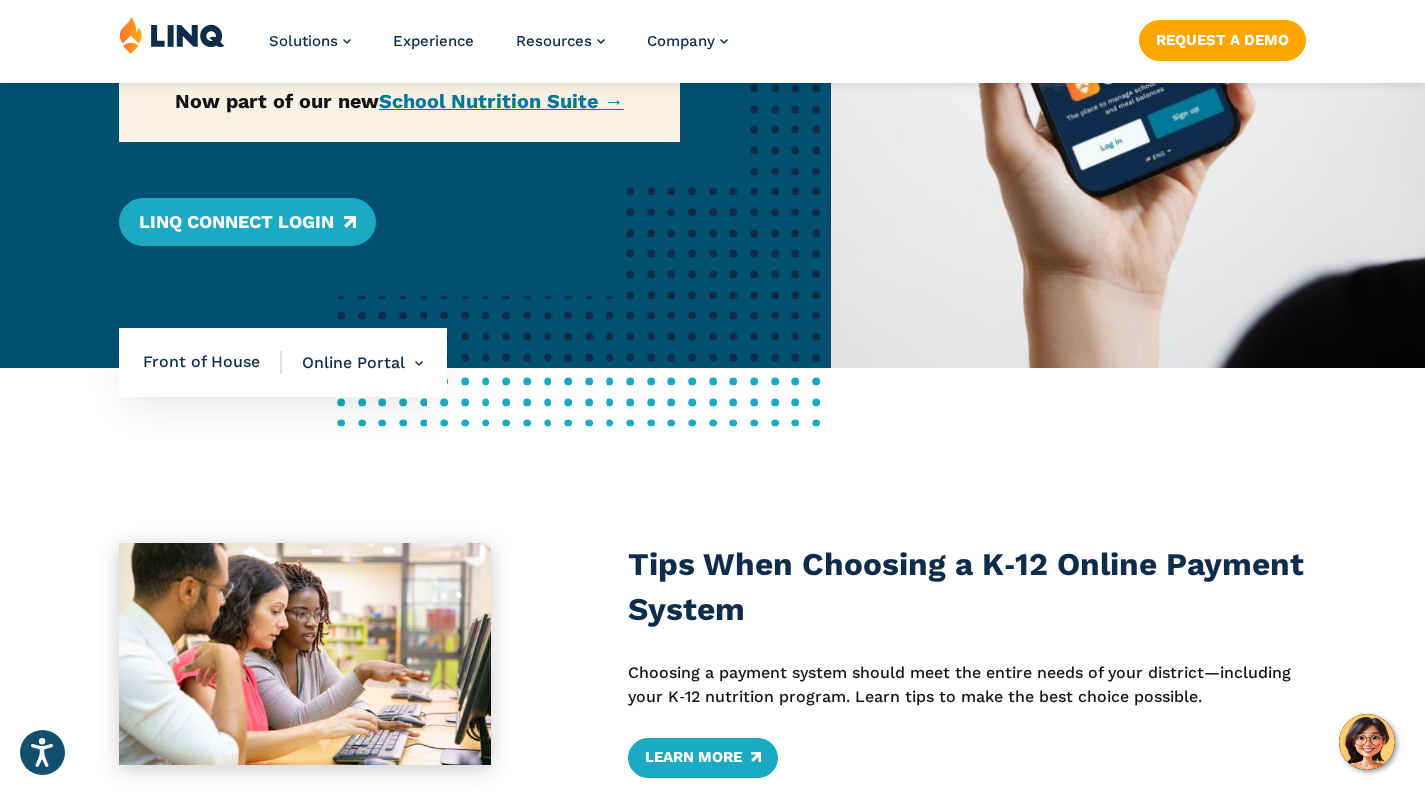 scroll, scrollTop: 437, scrollLeft: 0, axis: vertical 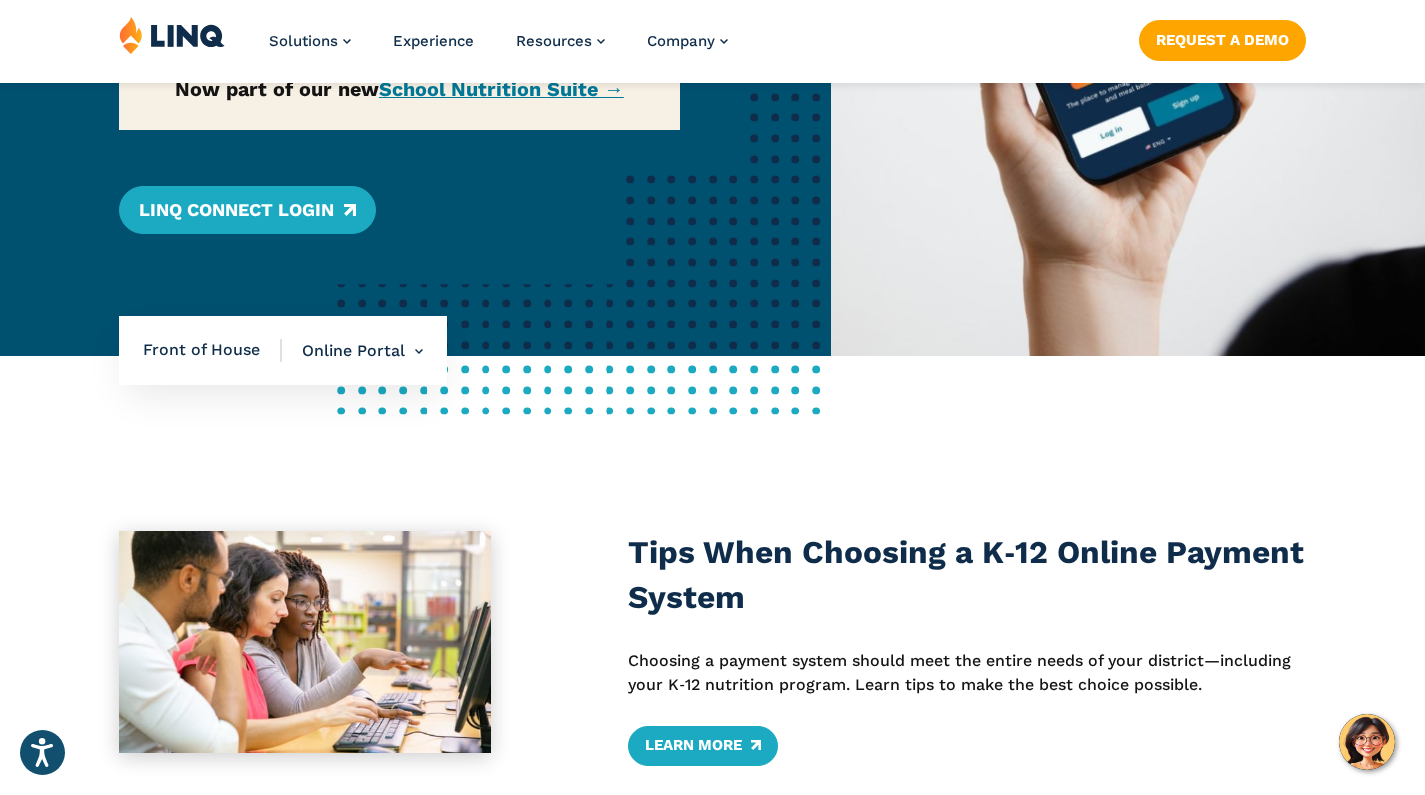 click on "Point of Service (POS)" at bounding box center [-15568, 570] 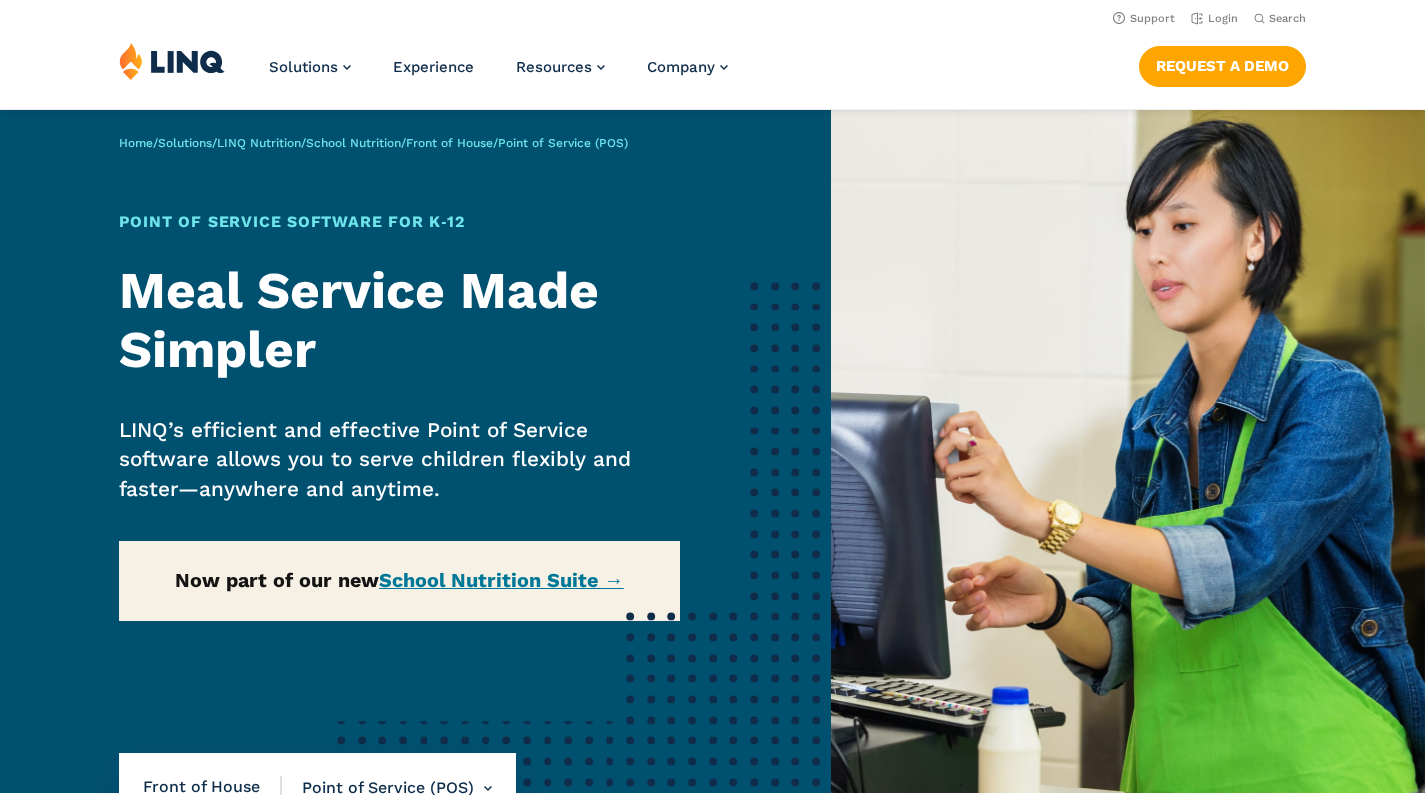 scroll, scrollTop: 0, scrollLeft: 0, axis: both 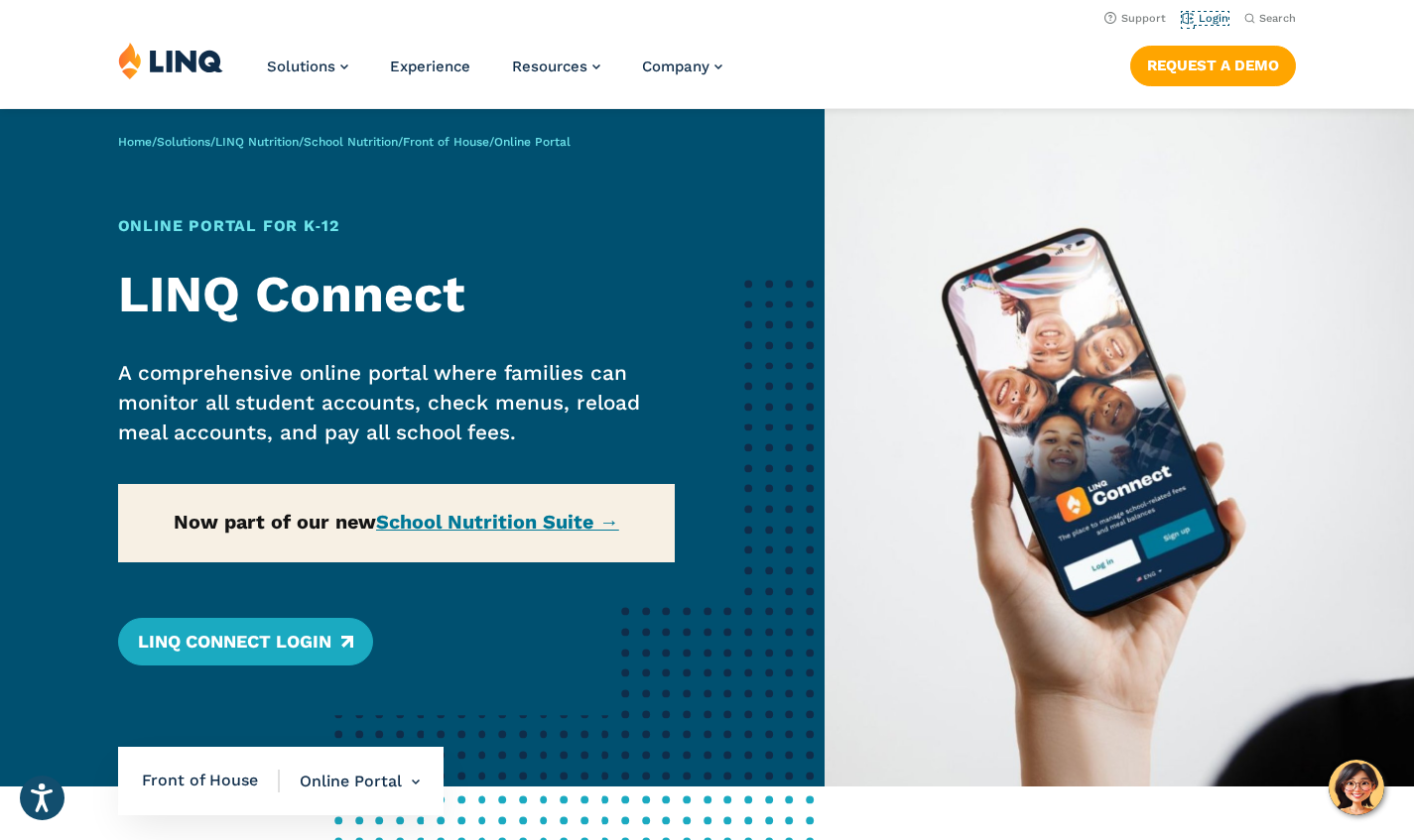 click on "Login" at bounding box center [1205, 18] 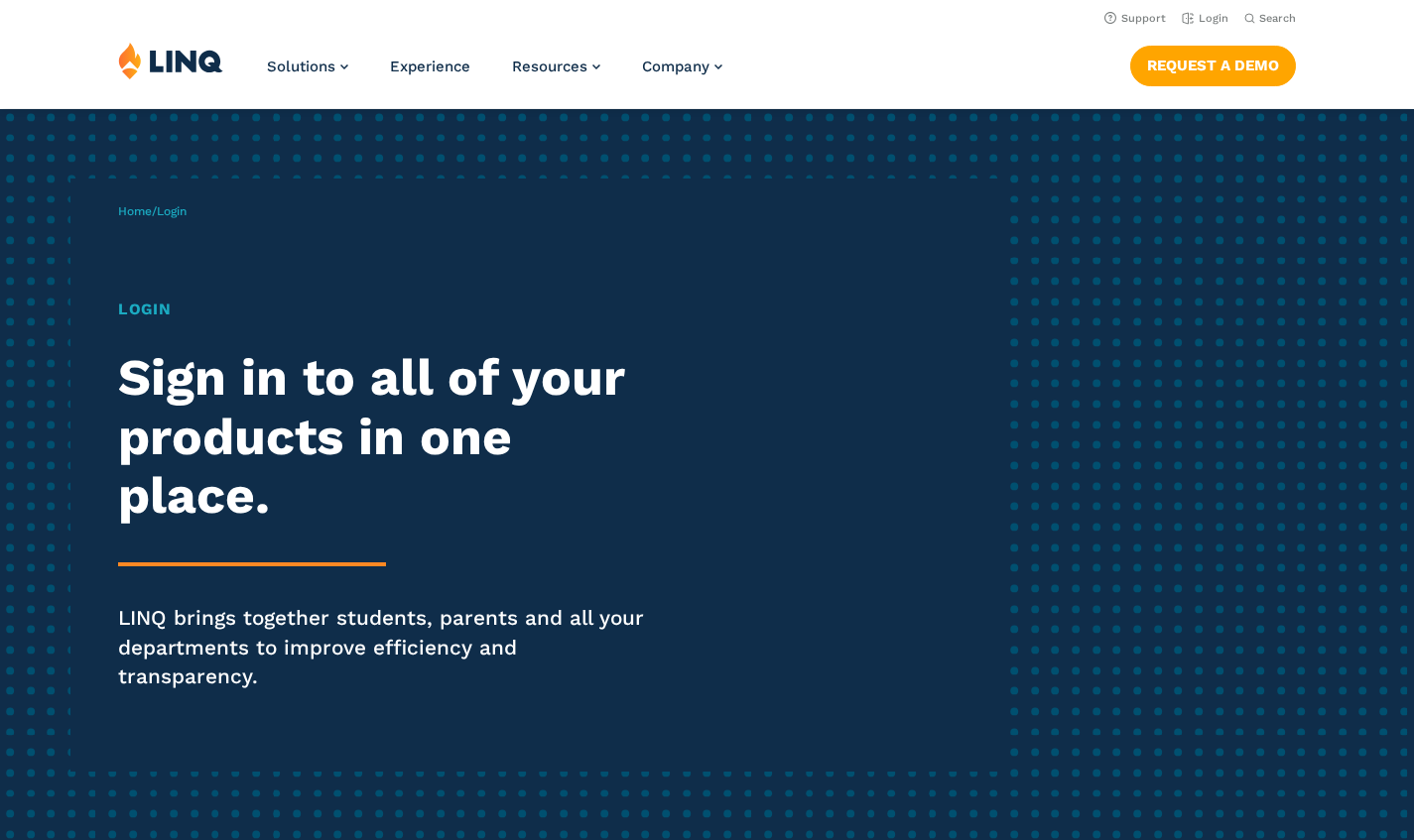 scroll, scrollTop: 0, scrollLeft: 0, axis: both 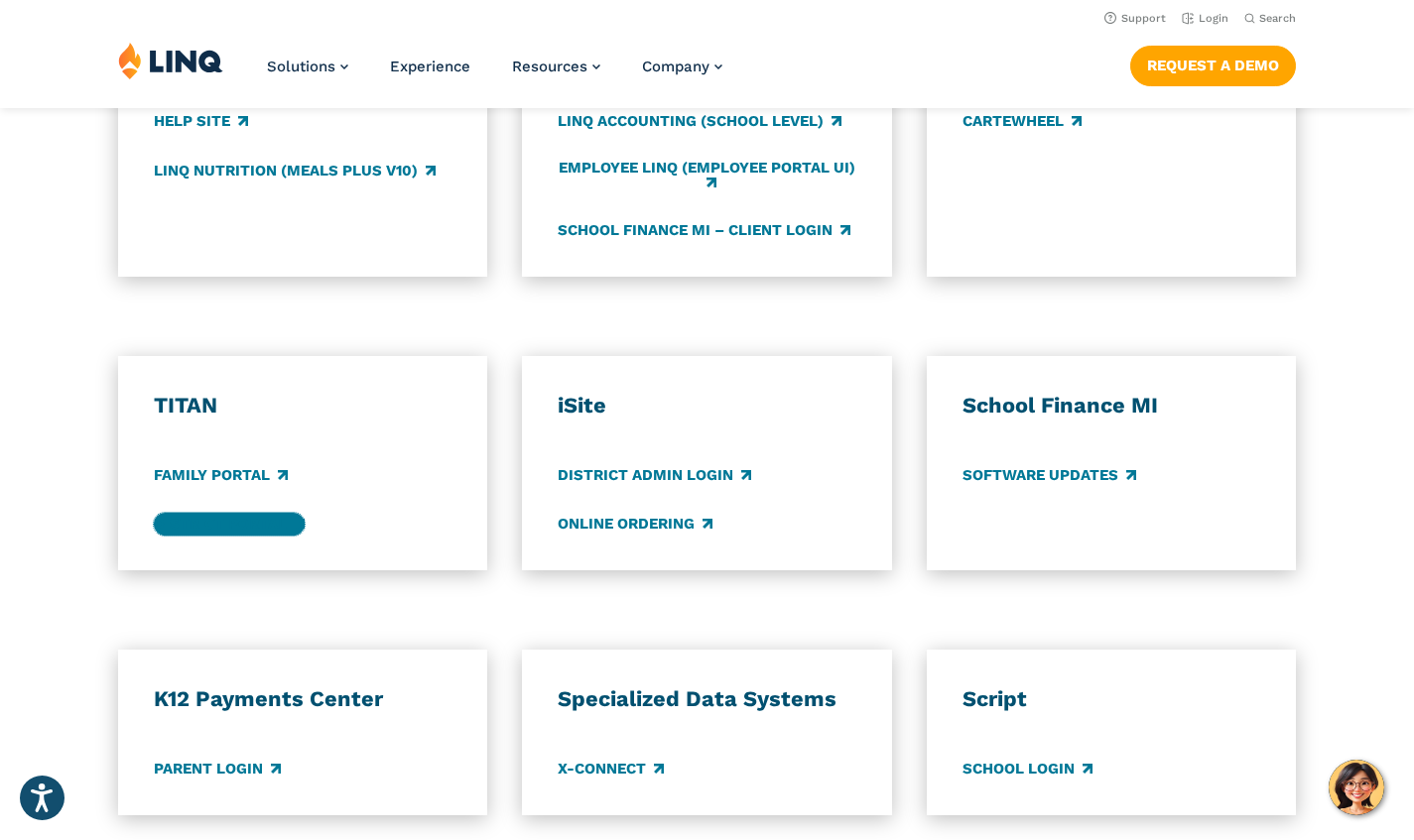 click on "District Portal" at bounding box center (229, 524) 